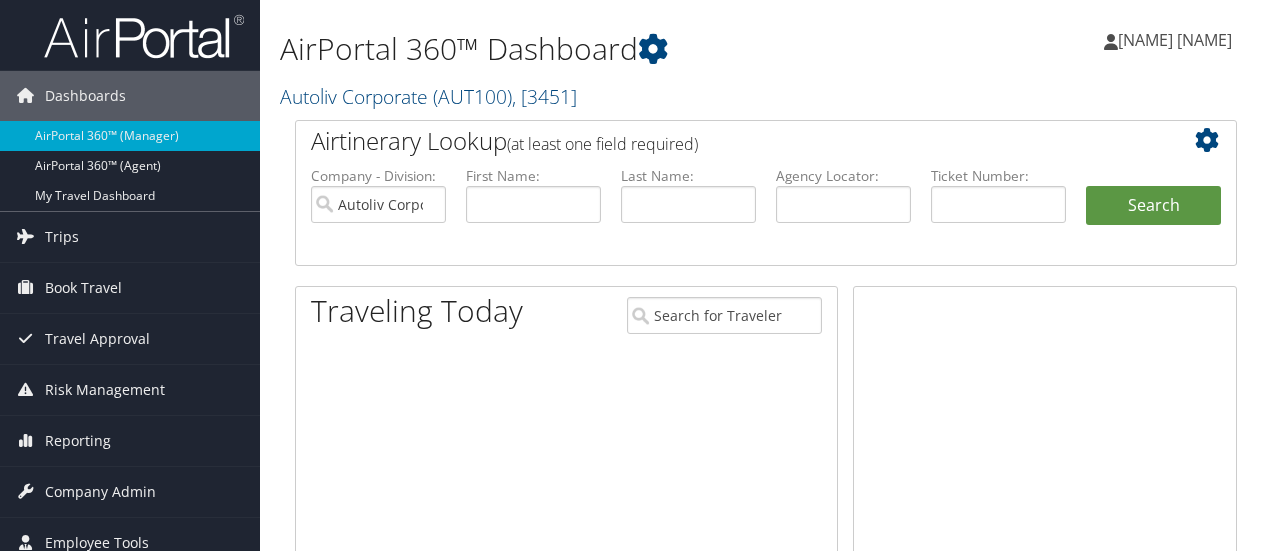 scroll, scrollTop: 0, scrollLeft: 0, axis: both 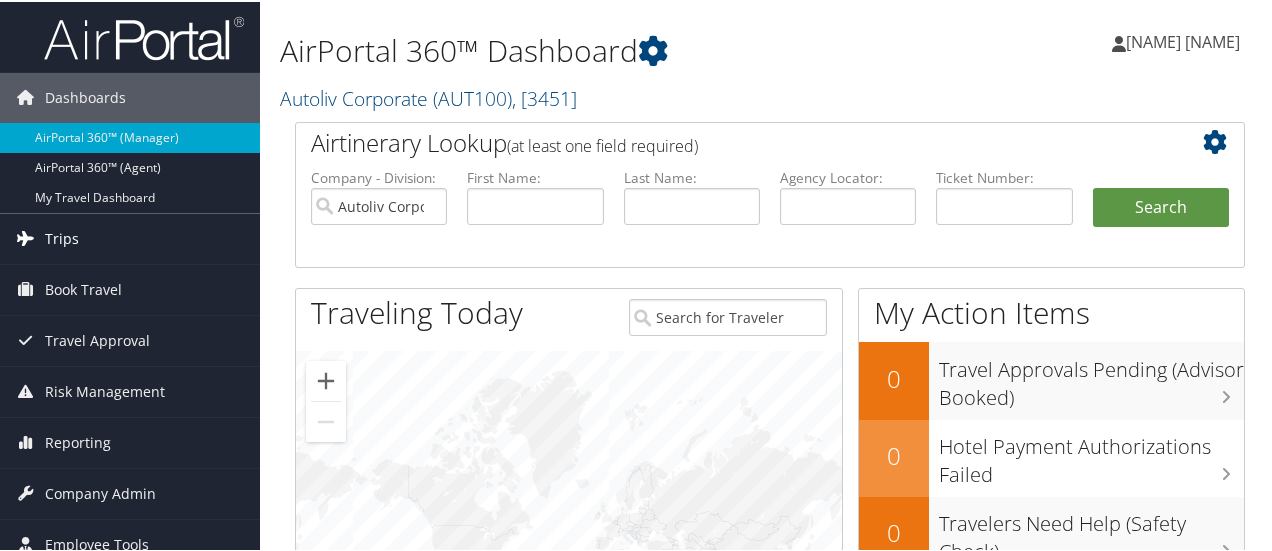 click on "Trips" at bounding box center (130, 237) 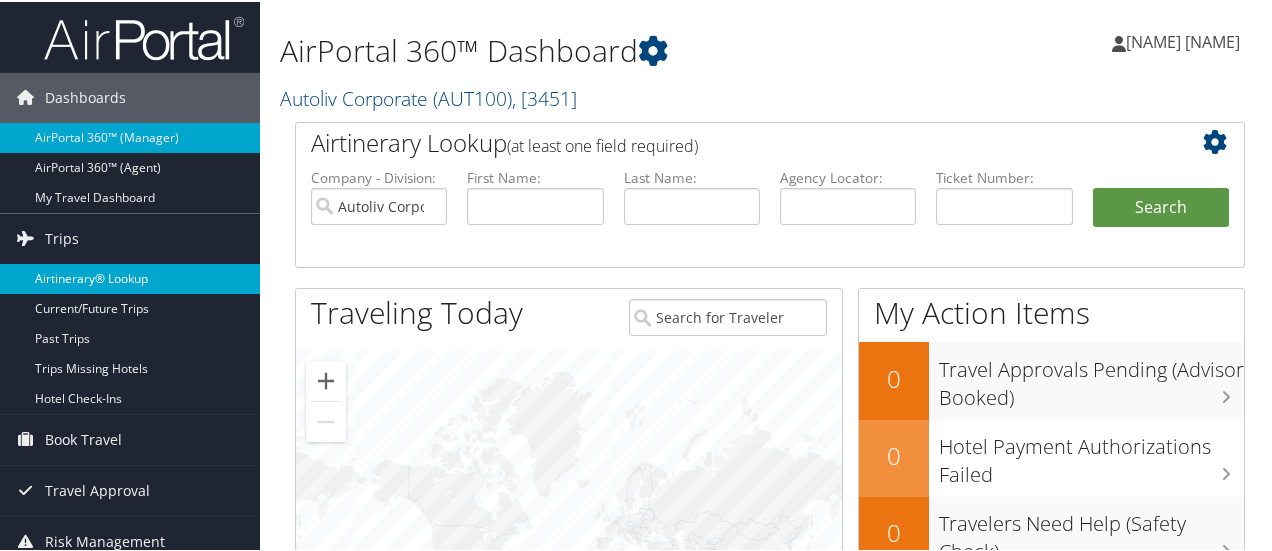 click on "Airtinerary® Lookup" at bounding box center [130, 277] 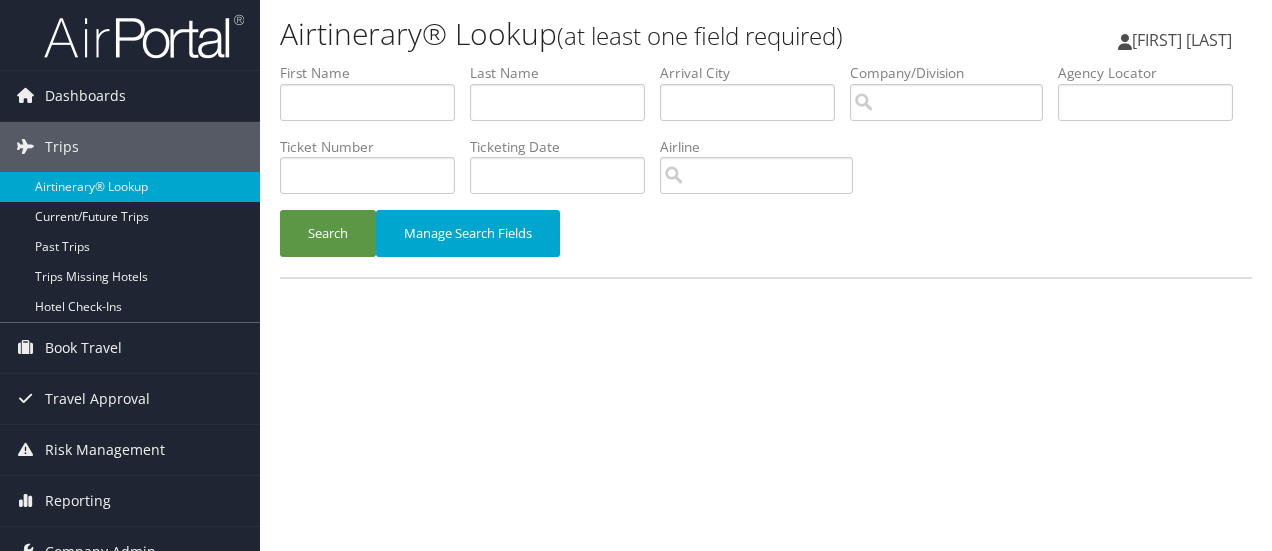 scroll, scrollTop: 0, scrollLeft: 0, axis: both 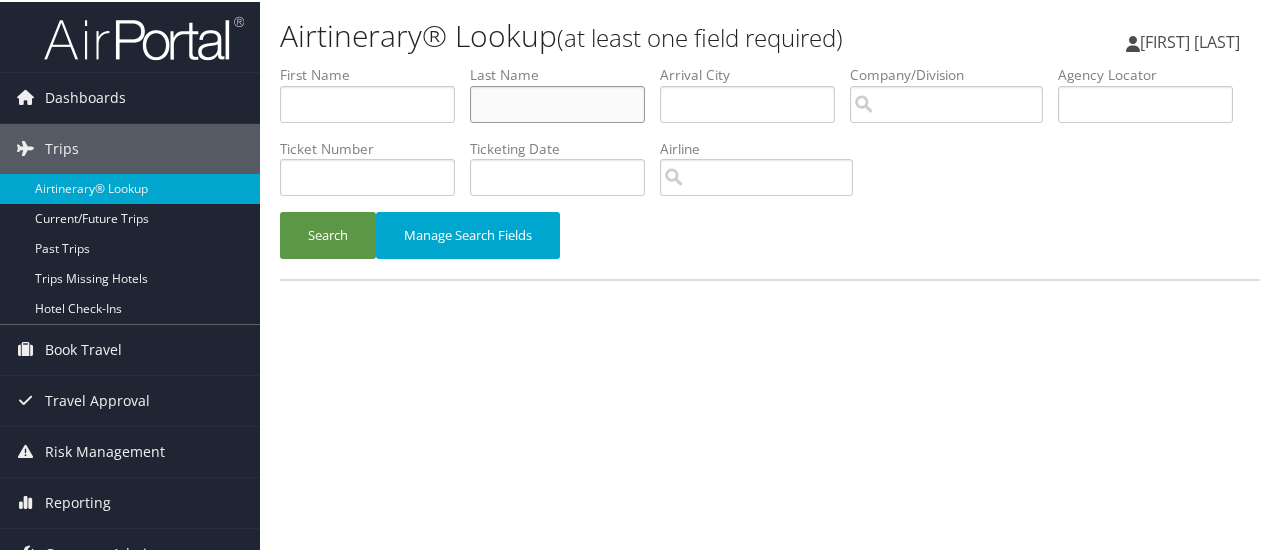click at bounding box center (557, 102) 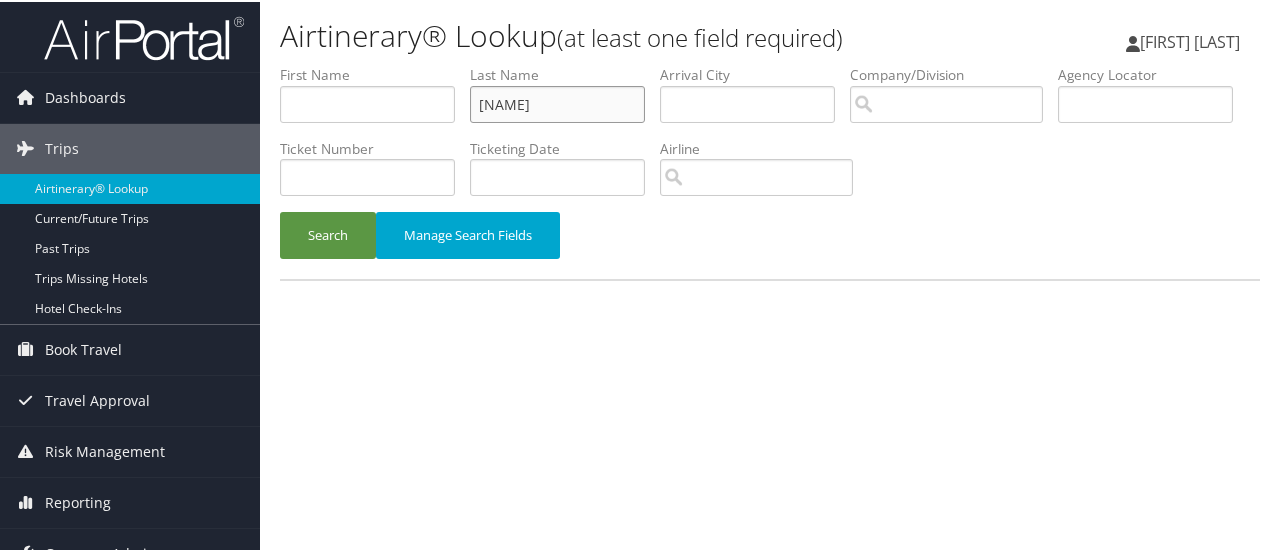 type on "elitok" 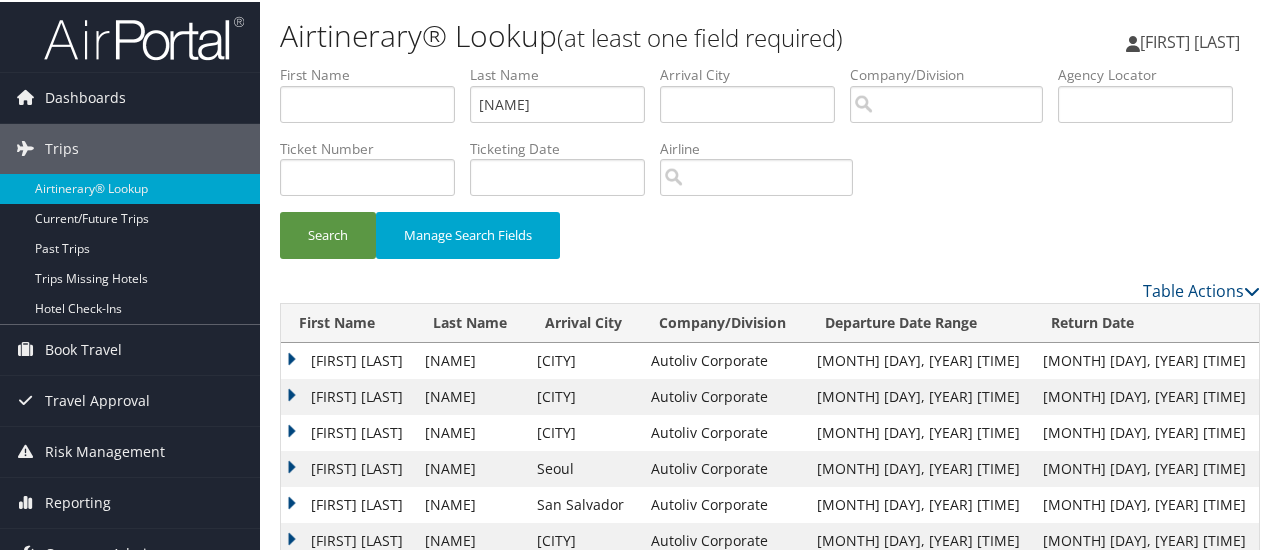 click on "HASAN ALI" at bounding box center (348, 395) 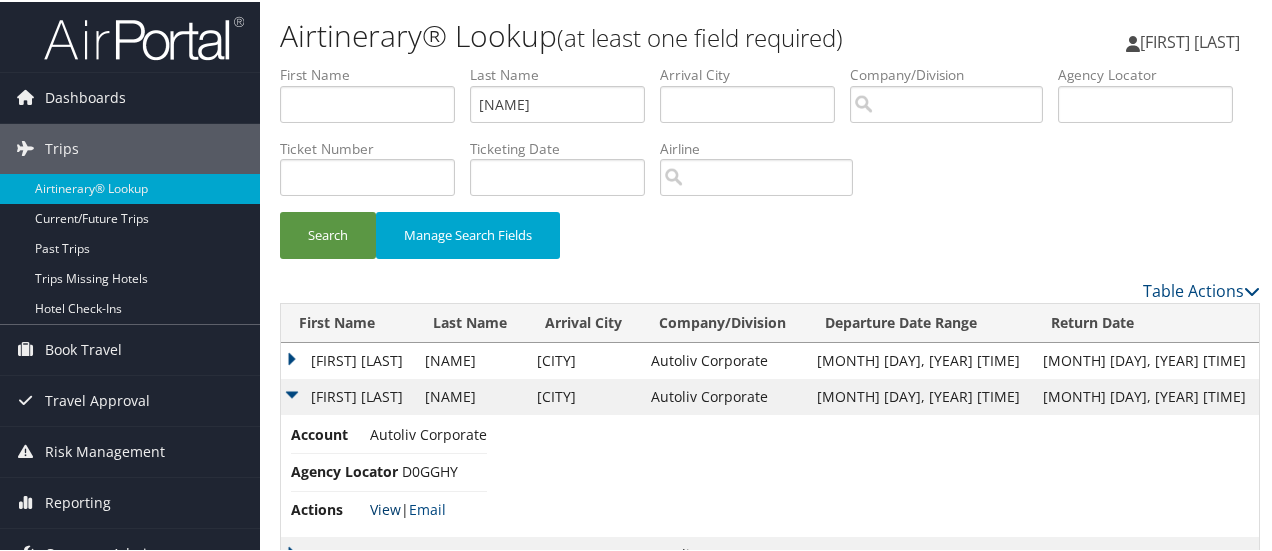 click on "View" at bounding box center [385, 507] 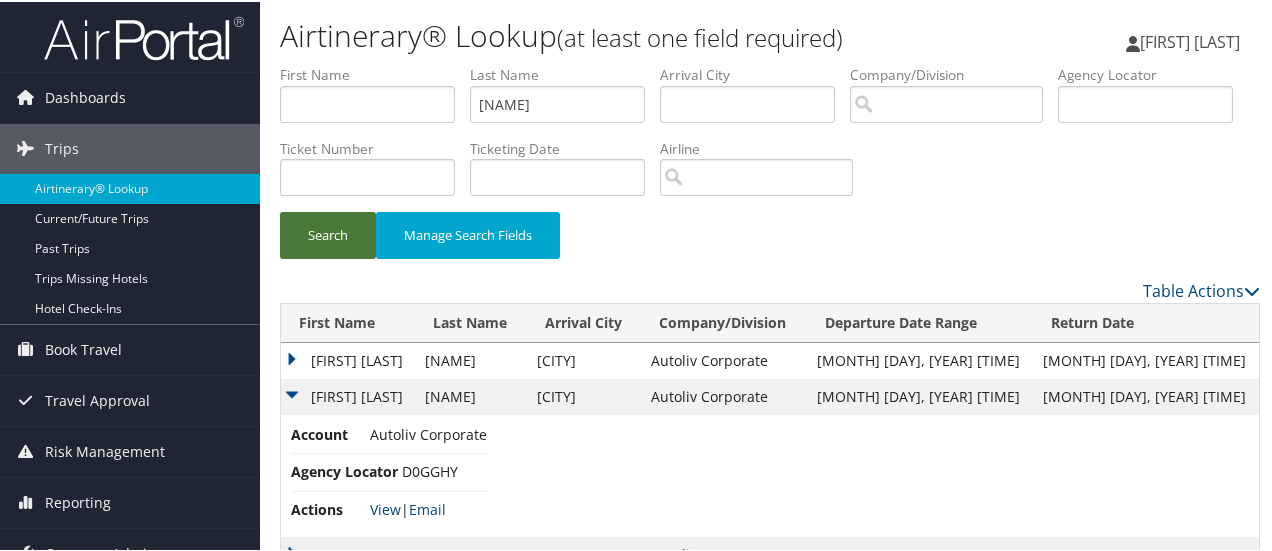 click on "Search" at bounding box center (328, 233) 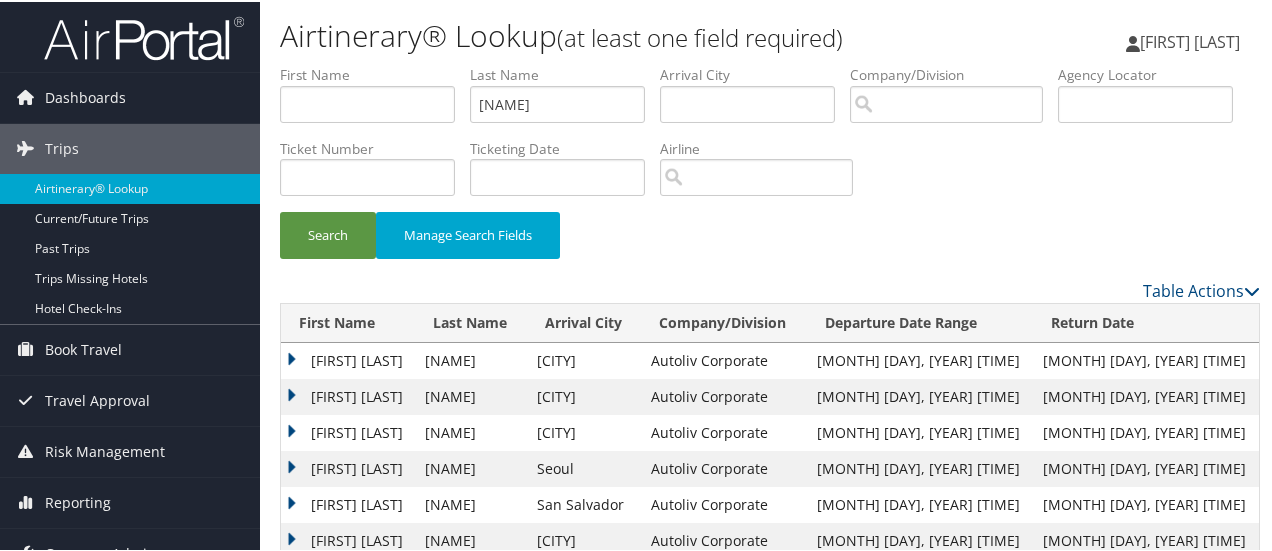 click on "HASAN ALI" at bounding box center (348, 395) 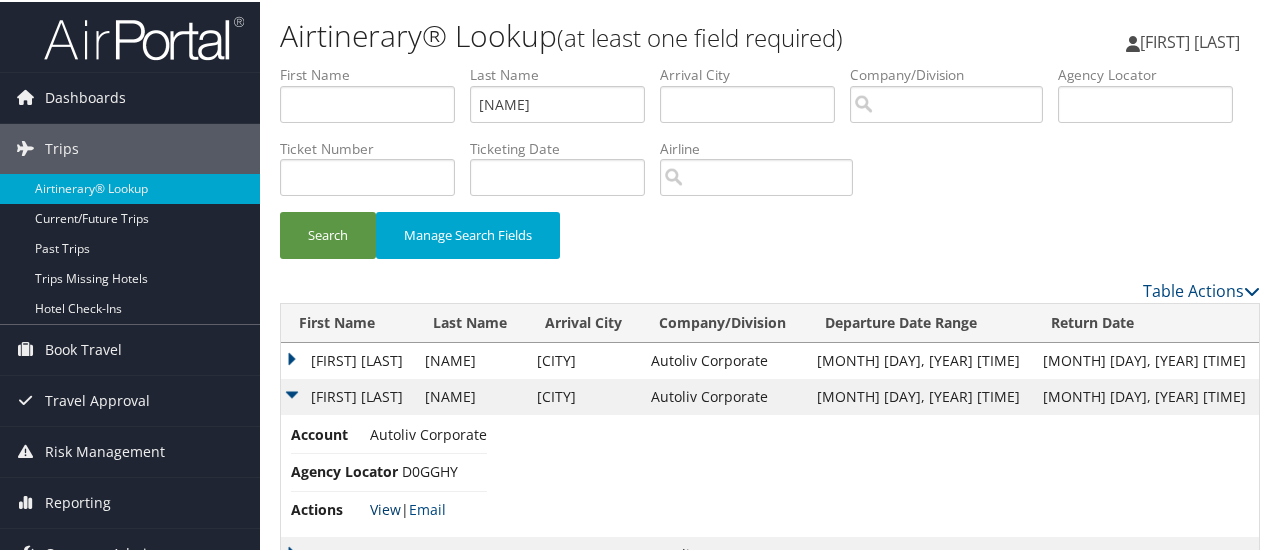 click on "View" at bounding box center [385, 507] 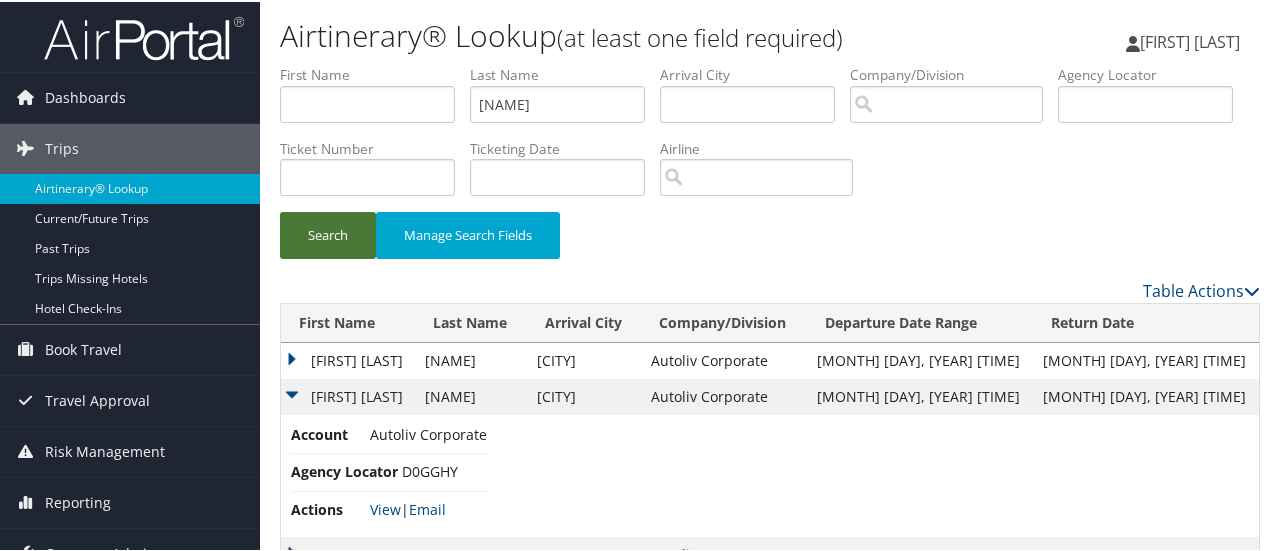 click on "Search" at bounding box center [328, 233] 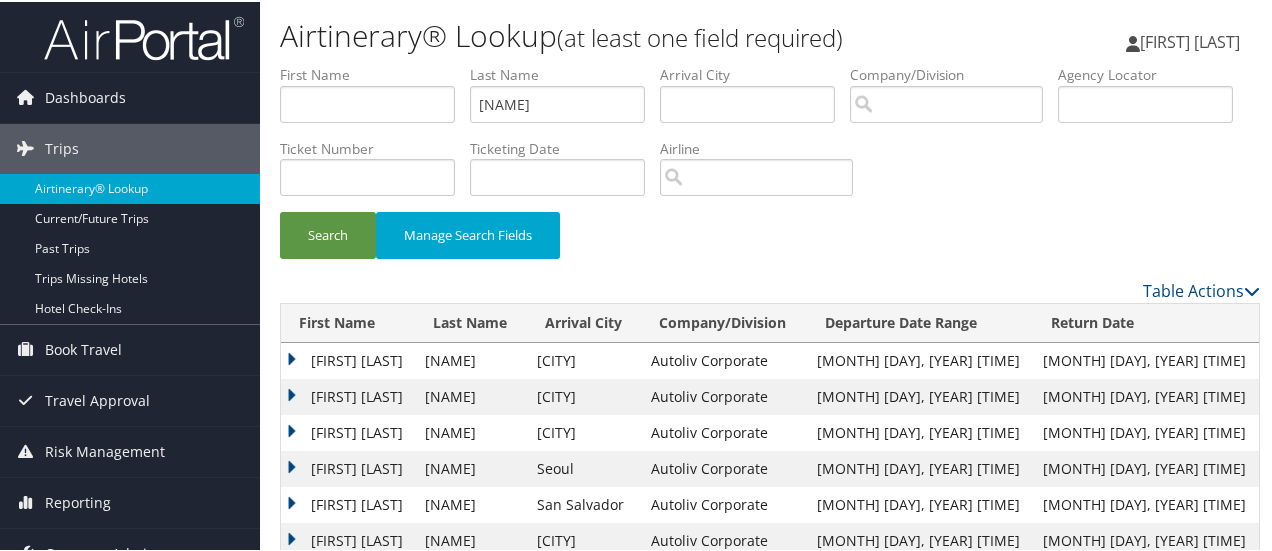 click on "HASAN ALI" at bounding box center (348, 359) 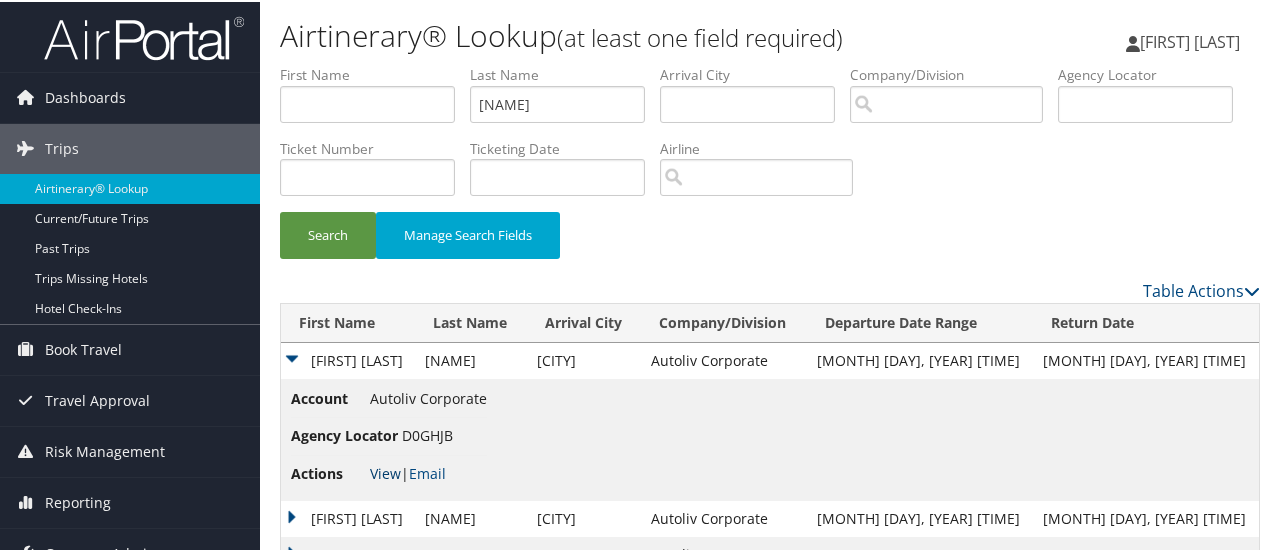 click on "View" at bounding box center [385, 471] 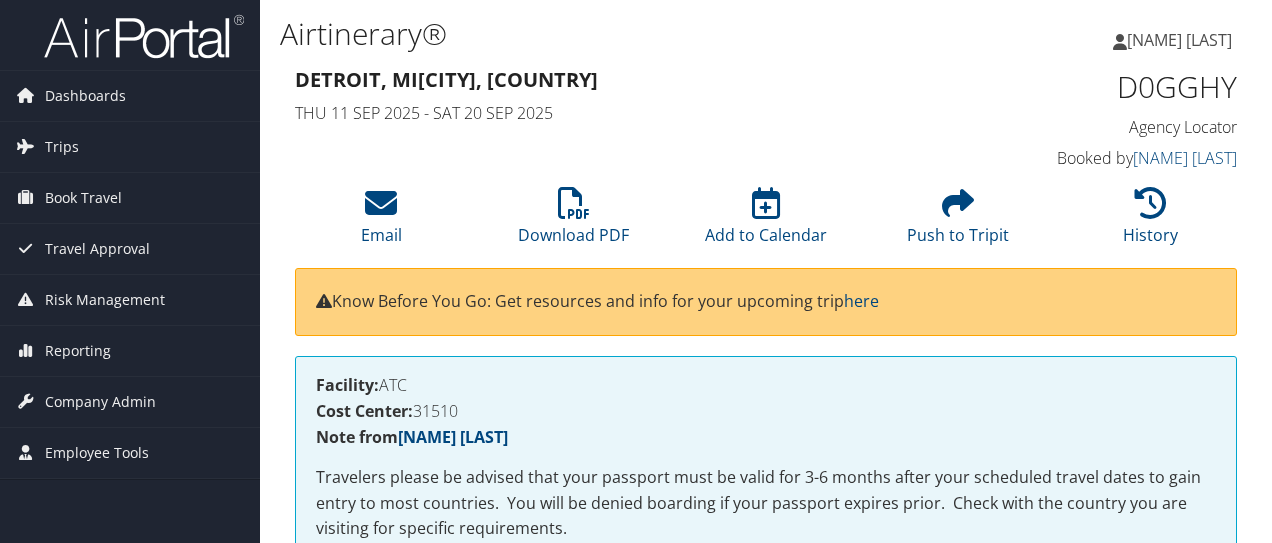 scroll, scrollTop: 0, scrollLeft: 0, axis: both 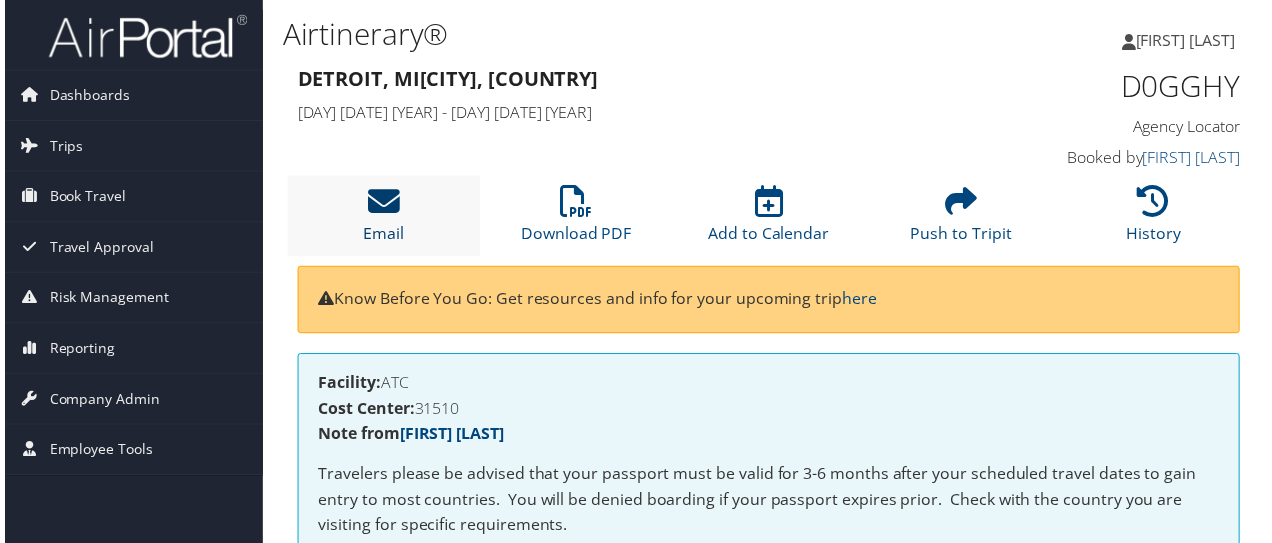 click on "Email" at bounding box center [382, 222] 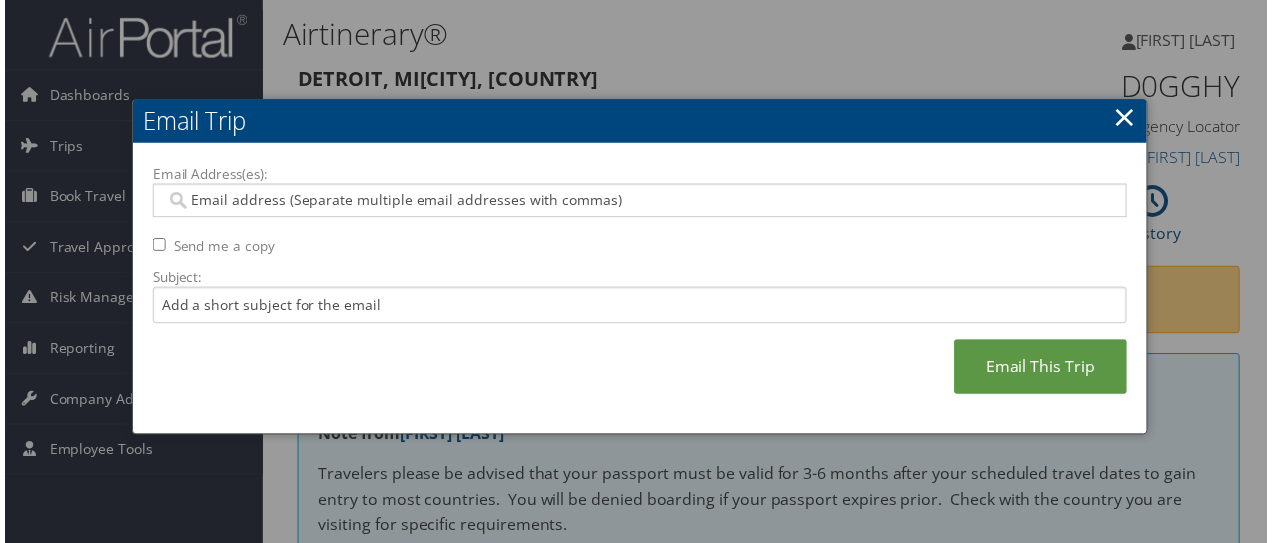 click on "Email Address(es):" at bounding box center [640, 202] 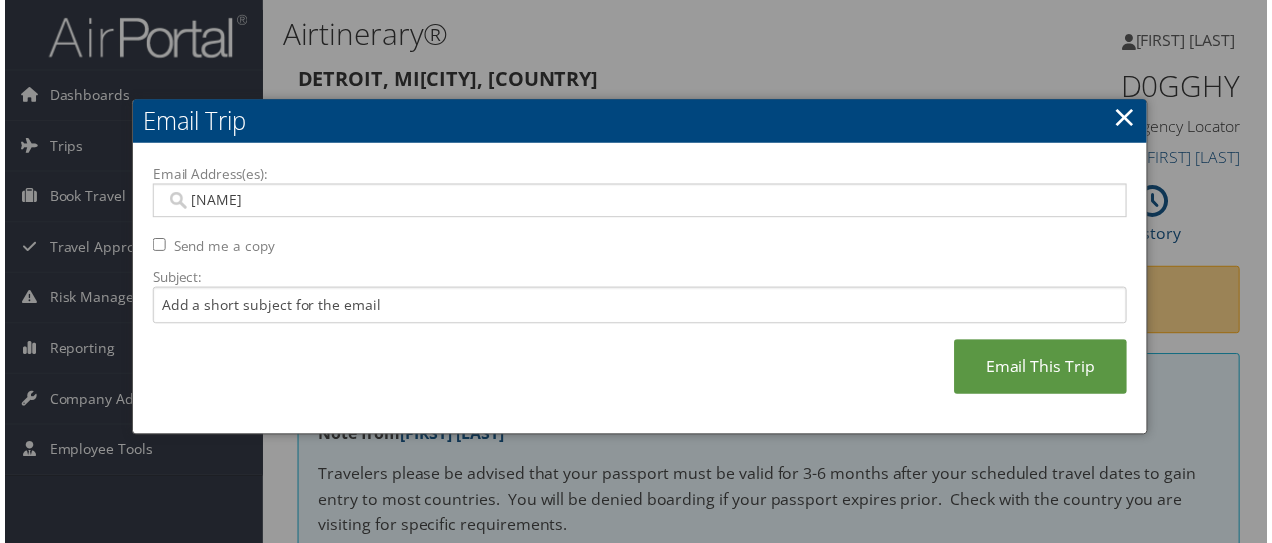 type on "[NAME]" 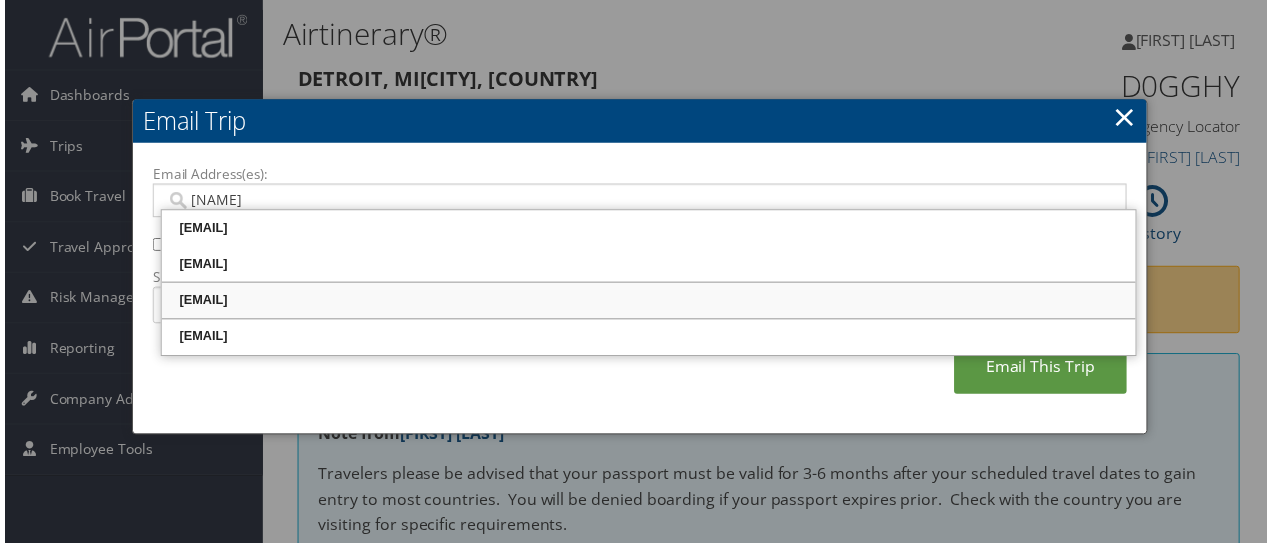 click on "[EMAIL]" at bounding box center [649, 303] 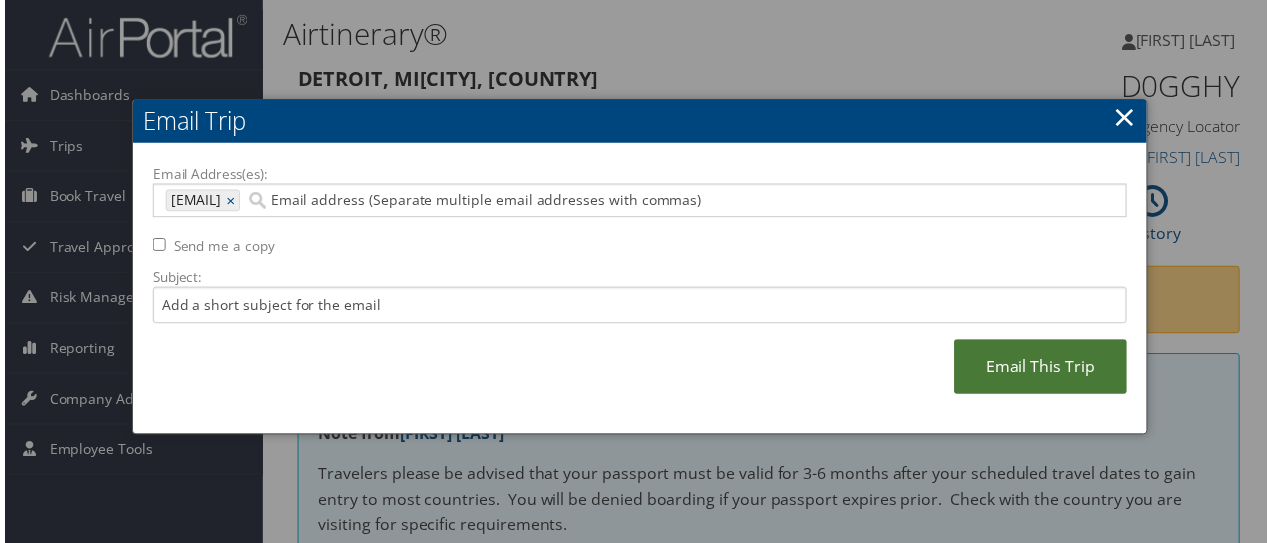click on "Email This Trip" at bounding box center (1044, 369) 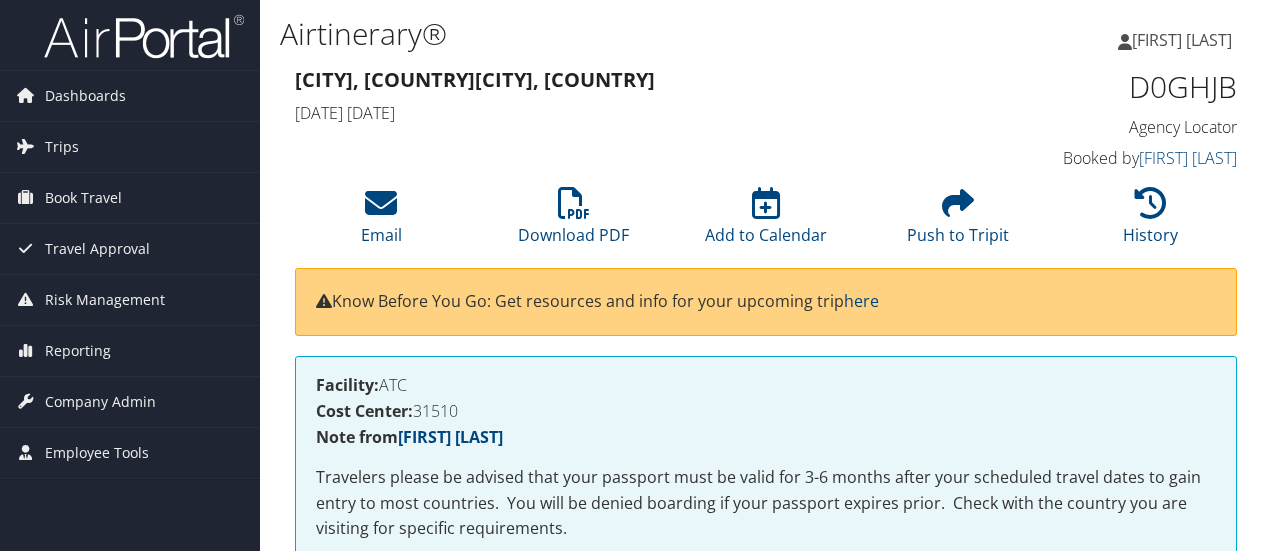 scroll, scrollTop: 0, scrollLeft: 0, axis: both 